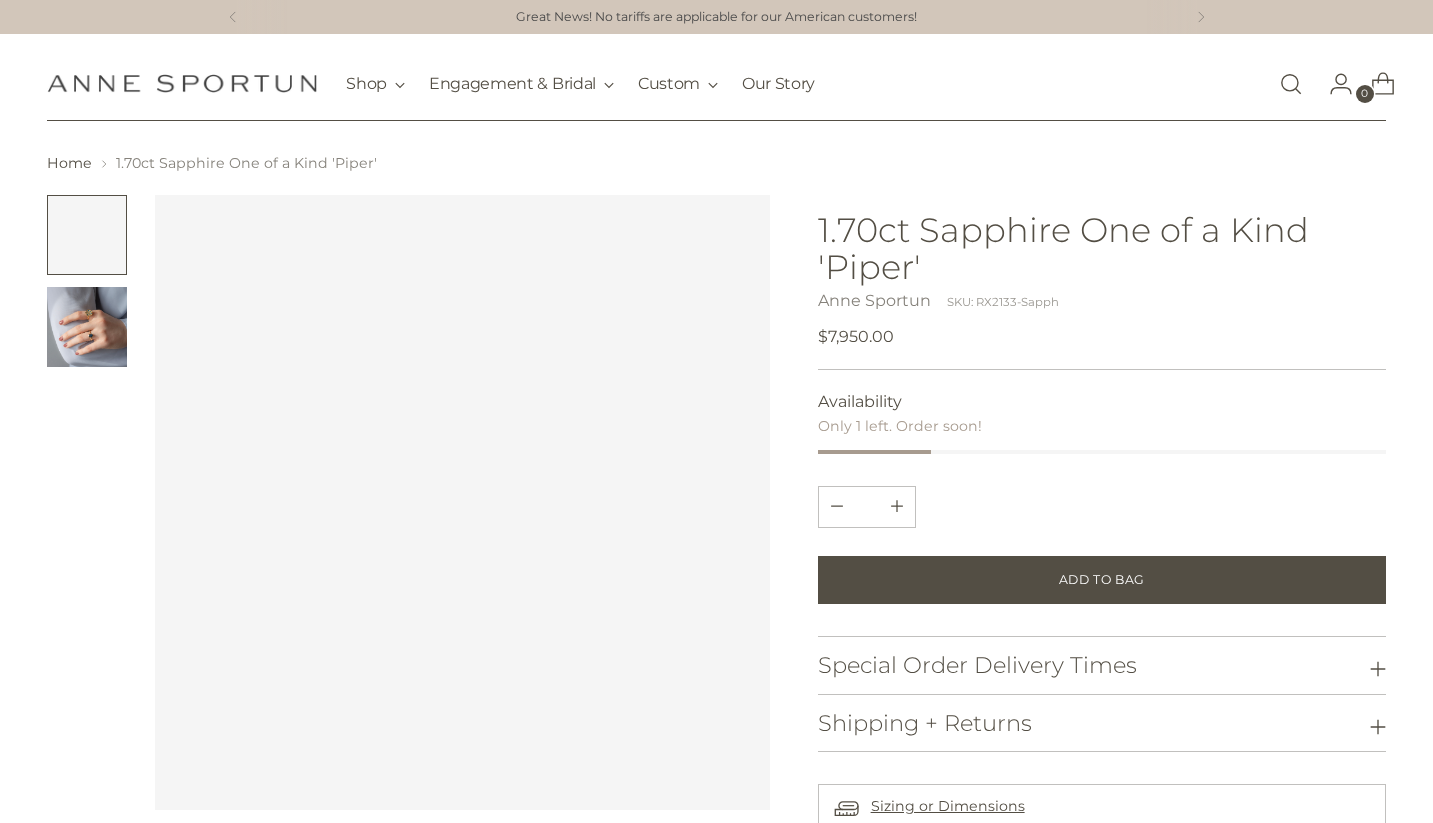 scroll, scrollTop: 0, scrollLeft: 0, axis: both 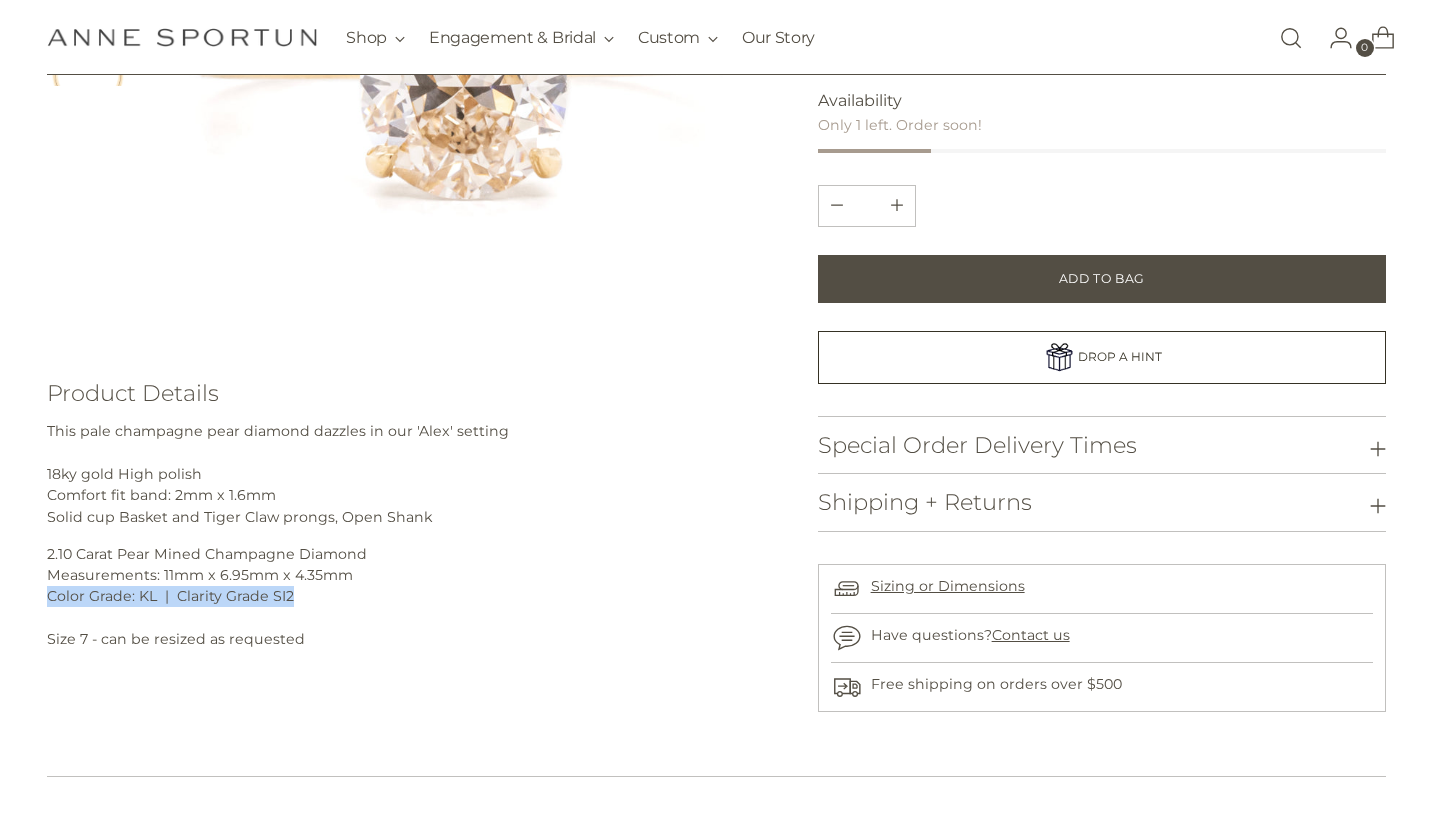 drag, startPoint x: 48, startPoint y: 596, endPoint x: 364, endPoint y: 598, distance: 316.00632 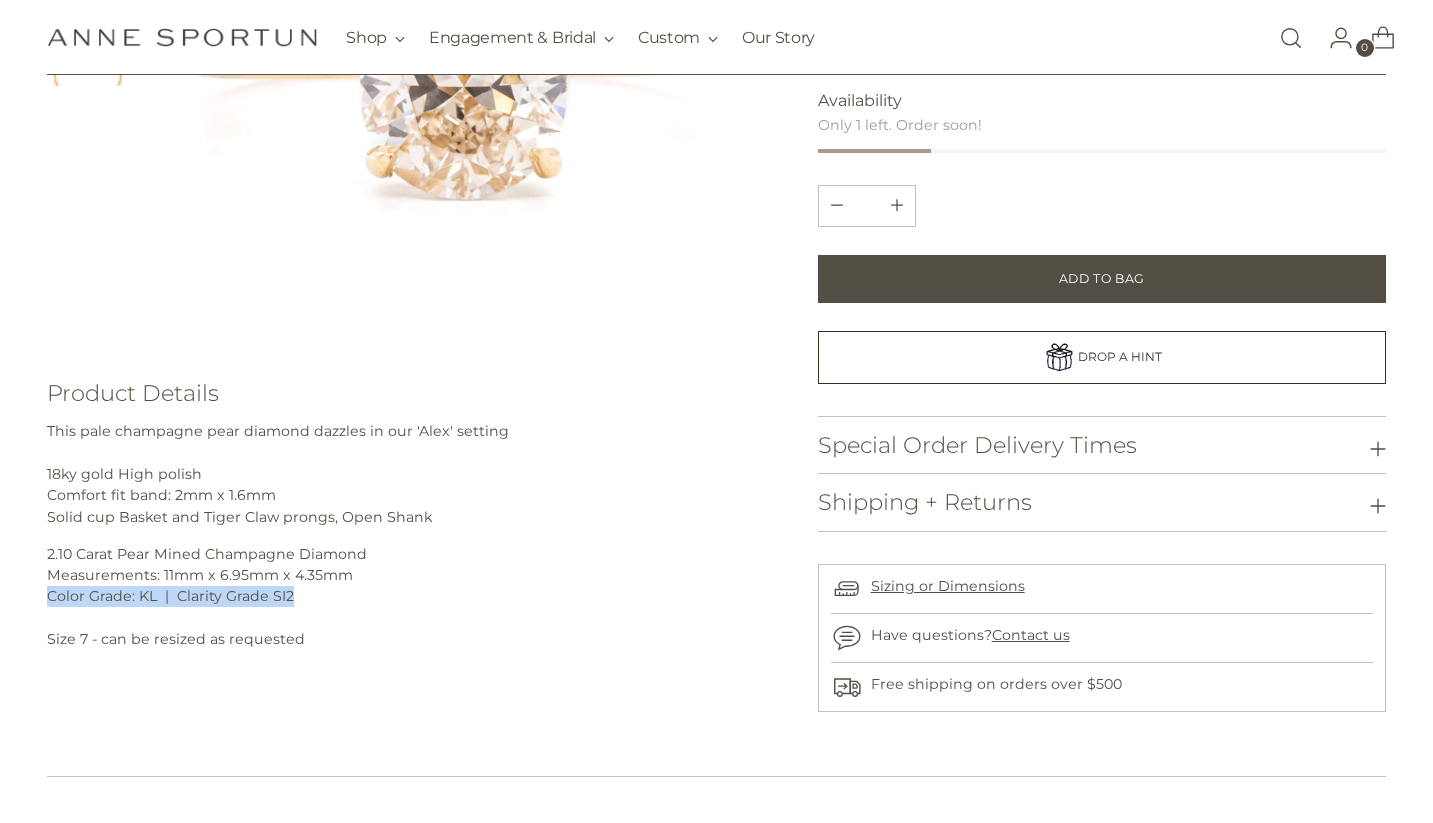 copy on "Color Grade: KL  |  Clarity Grade SI2" 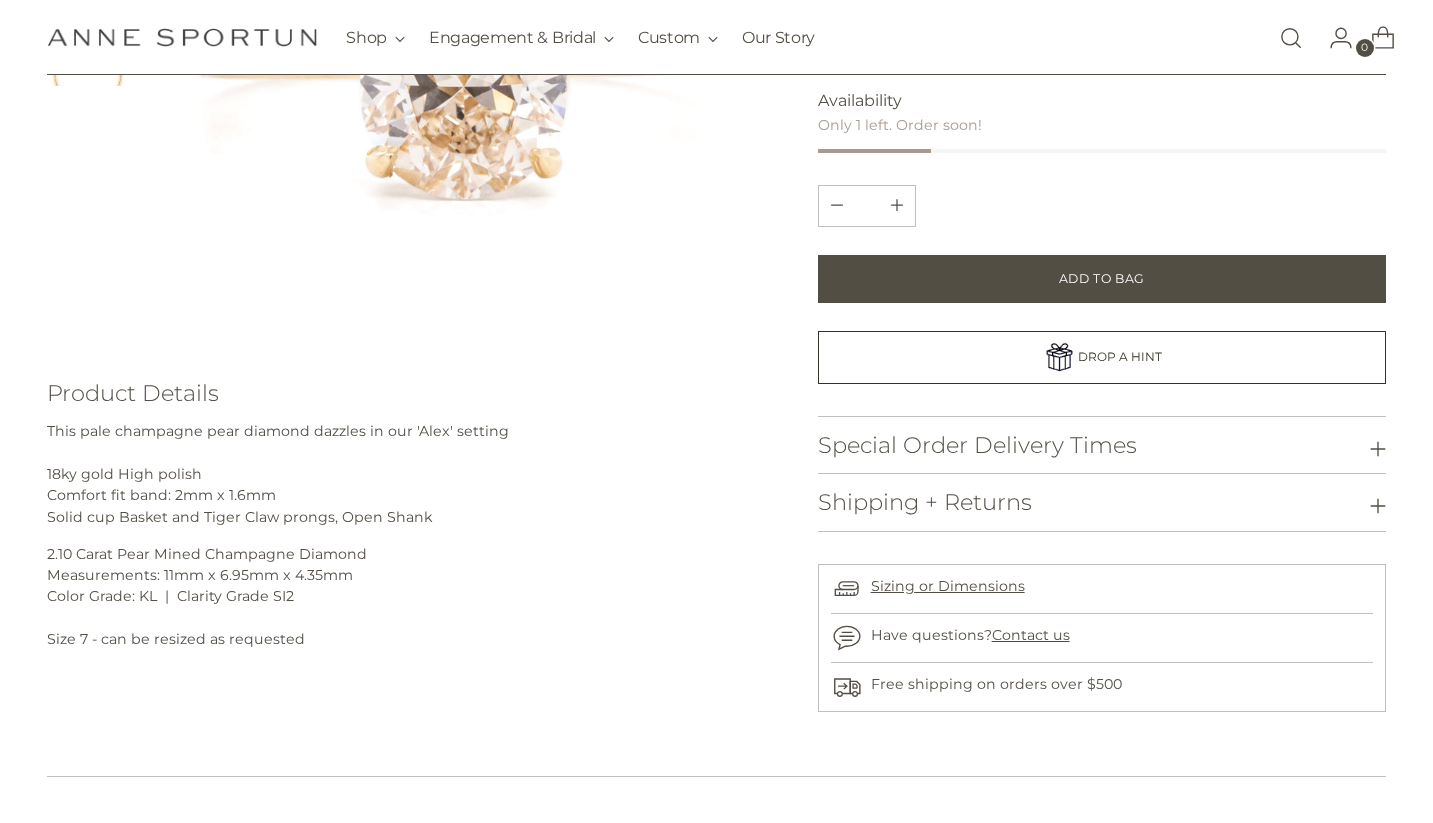 click on "This pale champagne pear diamond dazzles in our 'Alex' setting 18ky gold High polish Comfort fit band: 2mm x 1.6mm Solid cup Basket and Tiger Claw prongs, Open Shank" at bounding box center [408, 474] 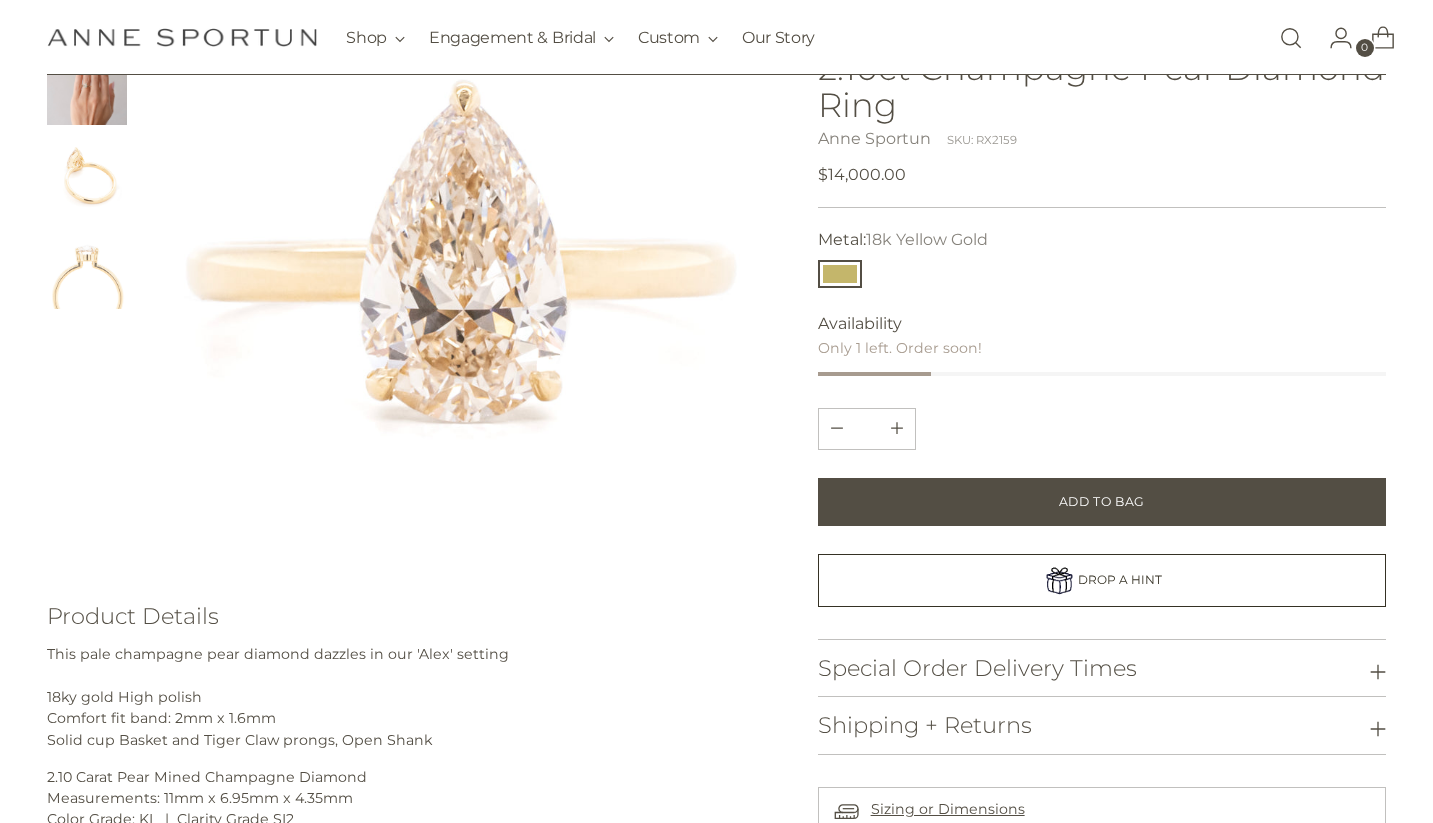 scroll, scrollTop: 47, scrollLeft: 0, axis: vertical 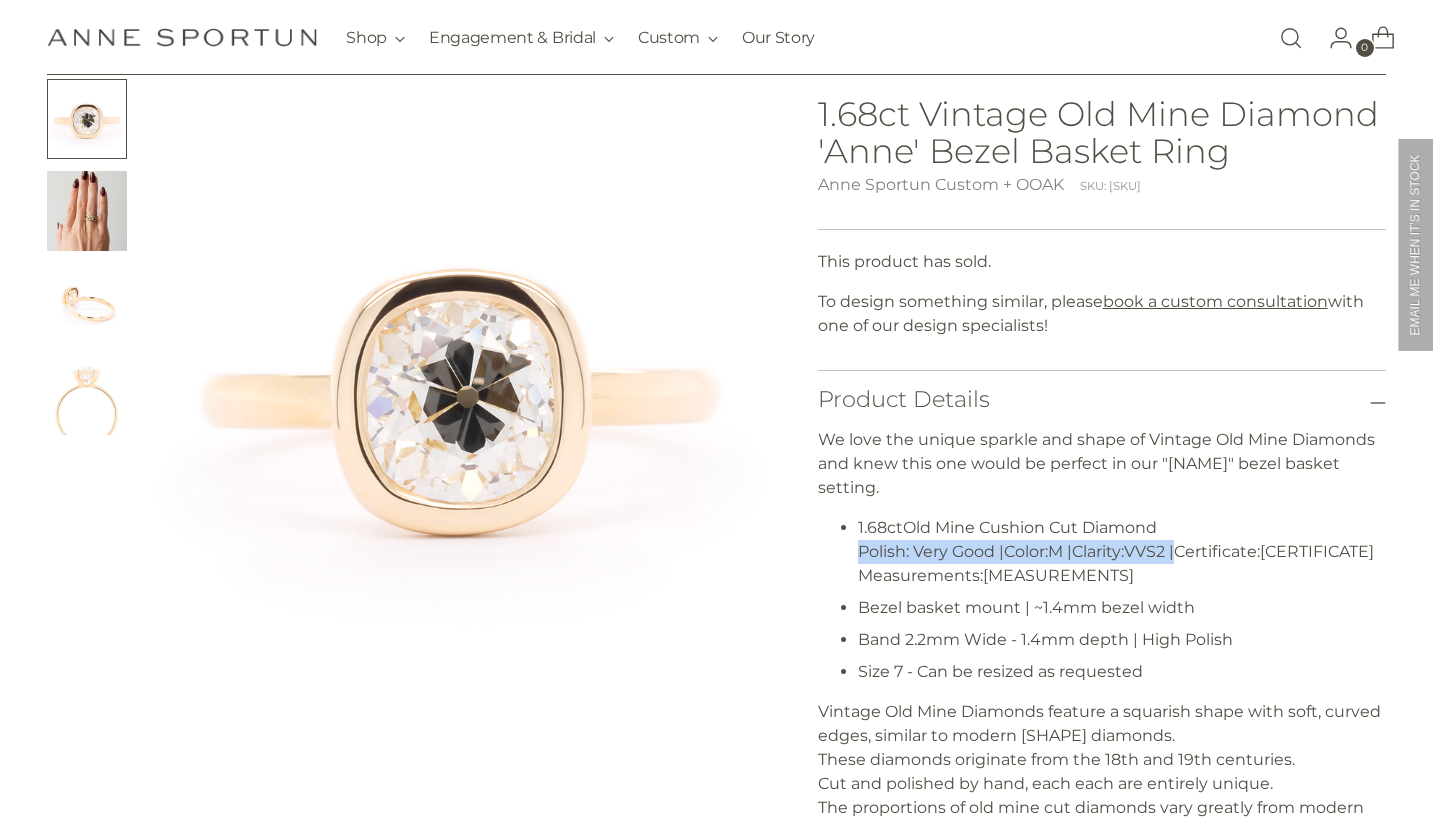 drag, startPoint x: 856, startPoint y: 522, endPoint x: 1197, endPoint y: 536, distance: 341.28726 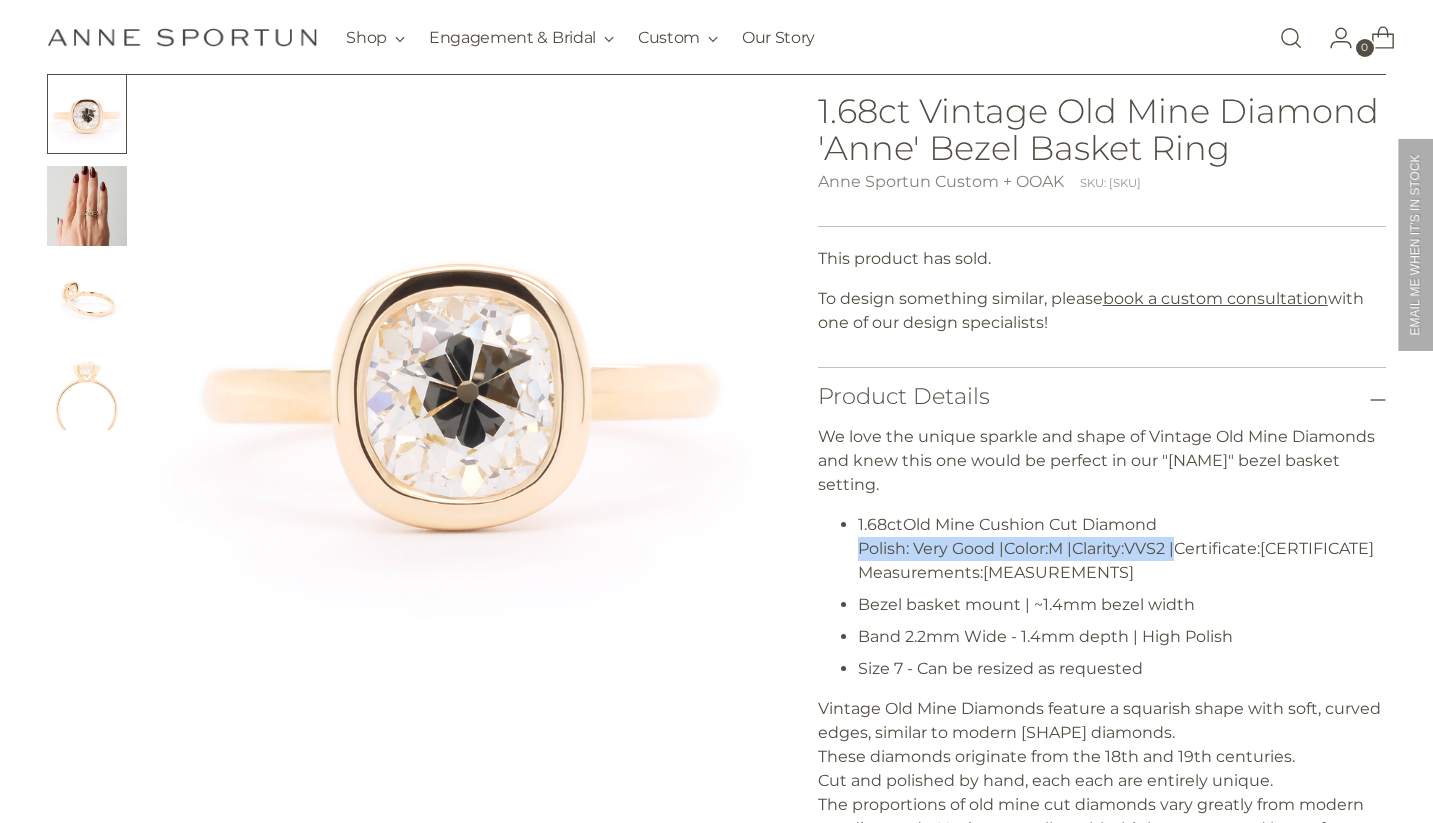 scroll, scrollTop: 0, scrollLeft: 0, axis: both 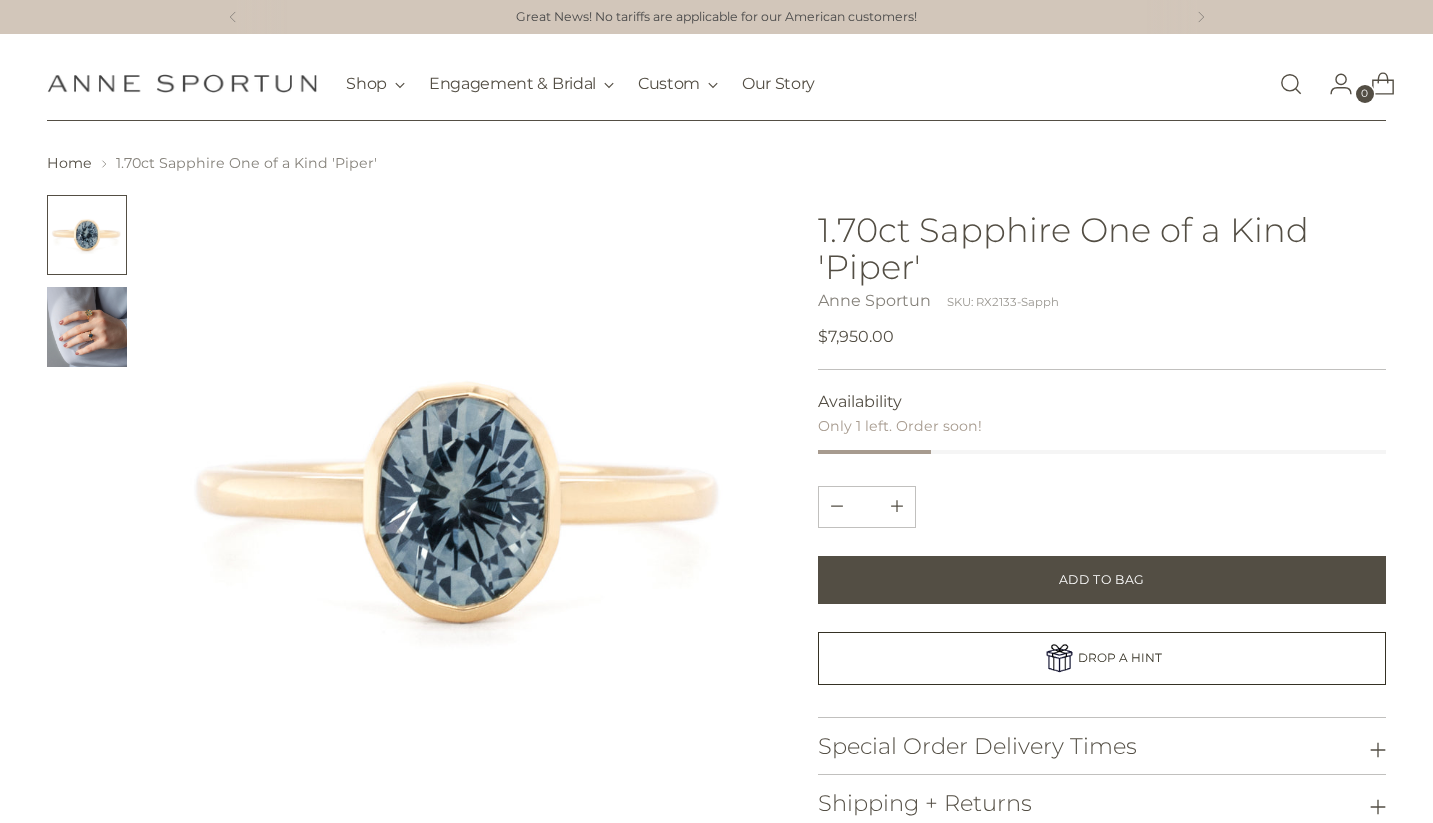 click at bounding box center (87, 327) 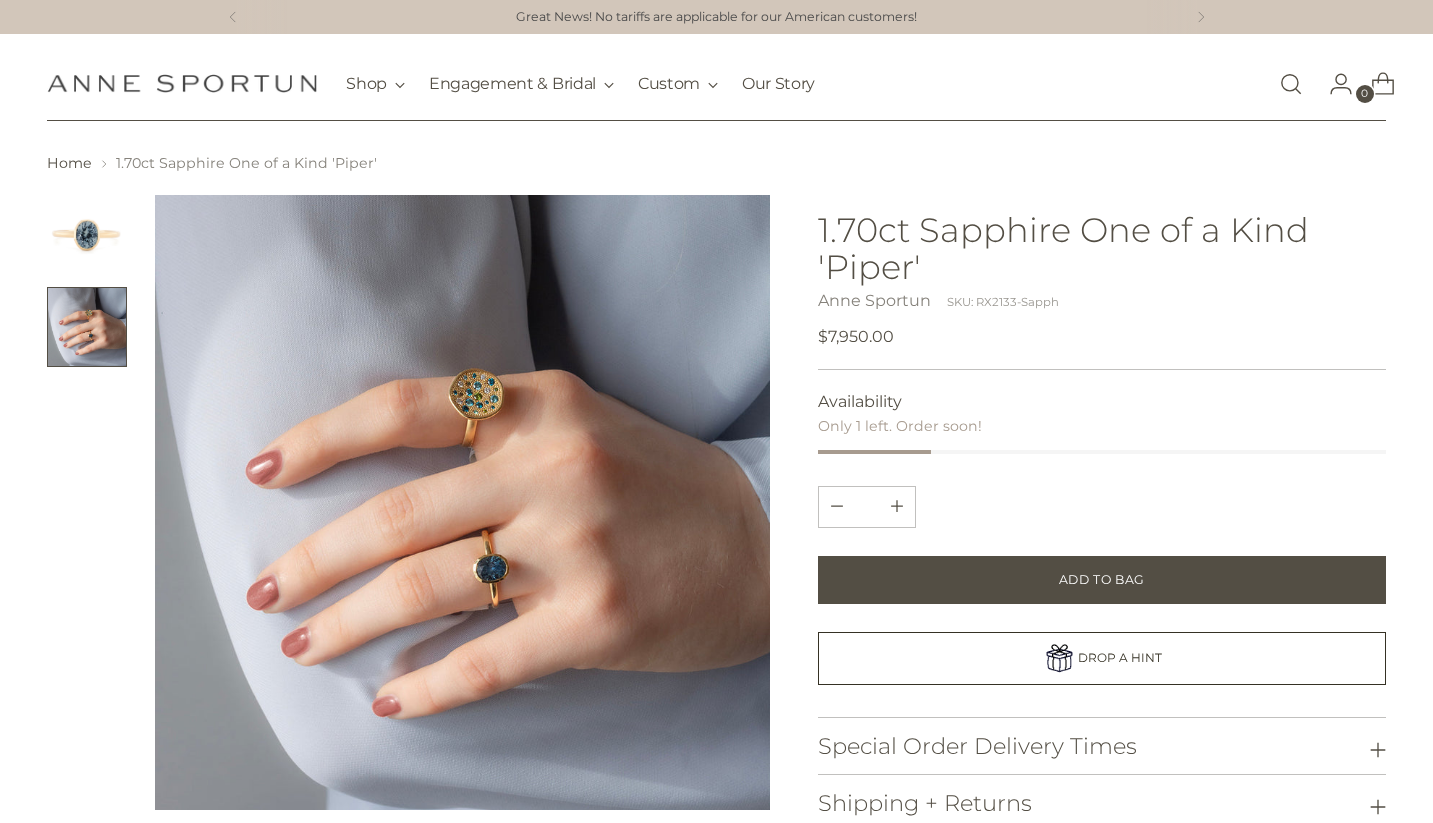 type 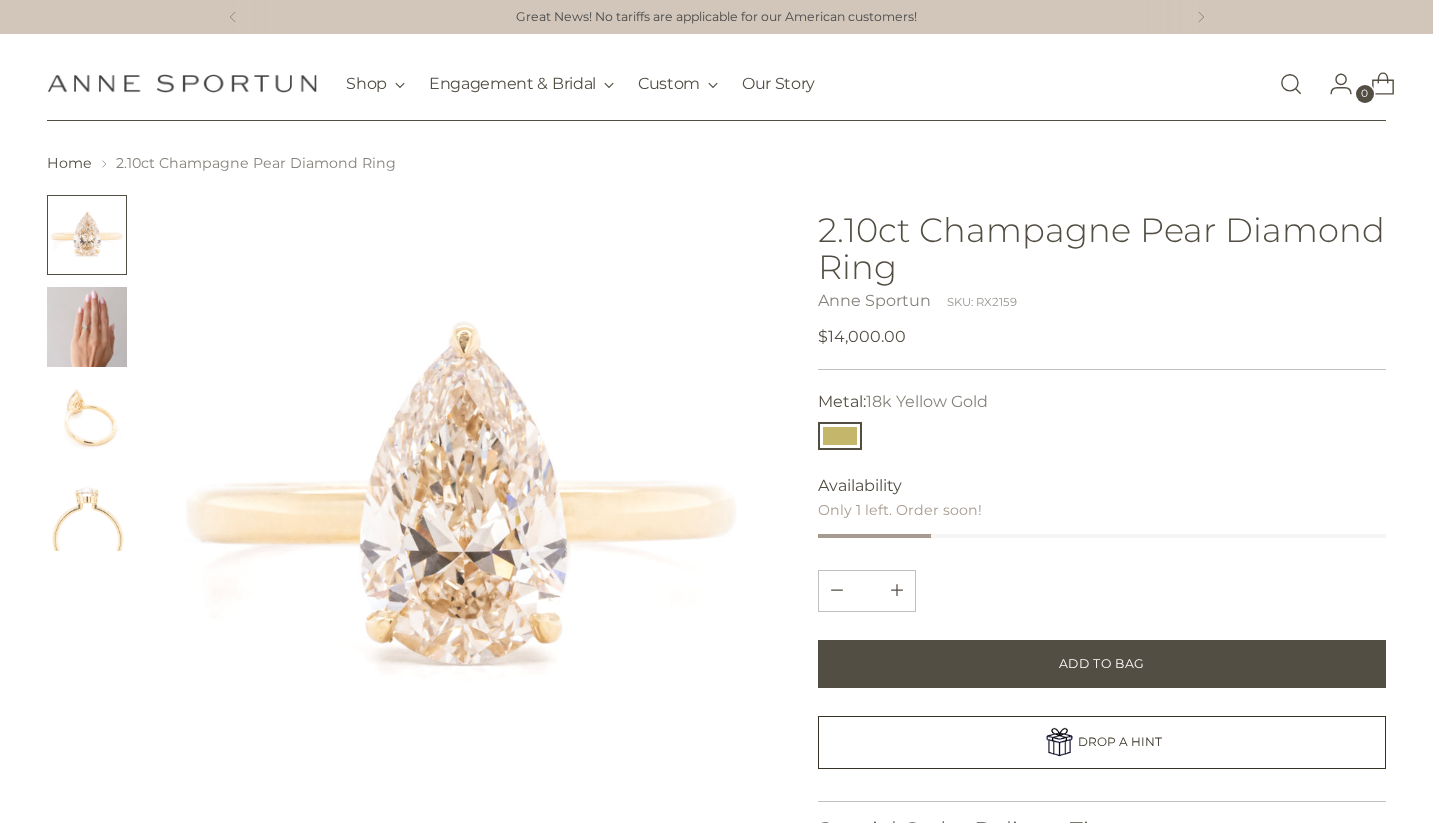 scroll, scrollTop: 0, scrollLeft: 0, axis: both 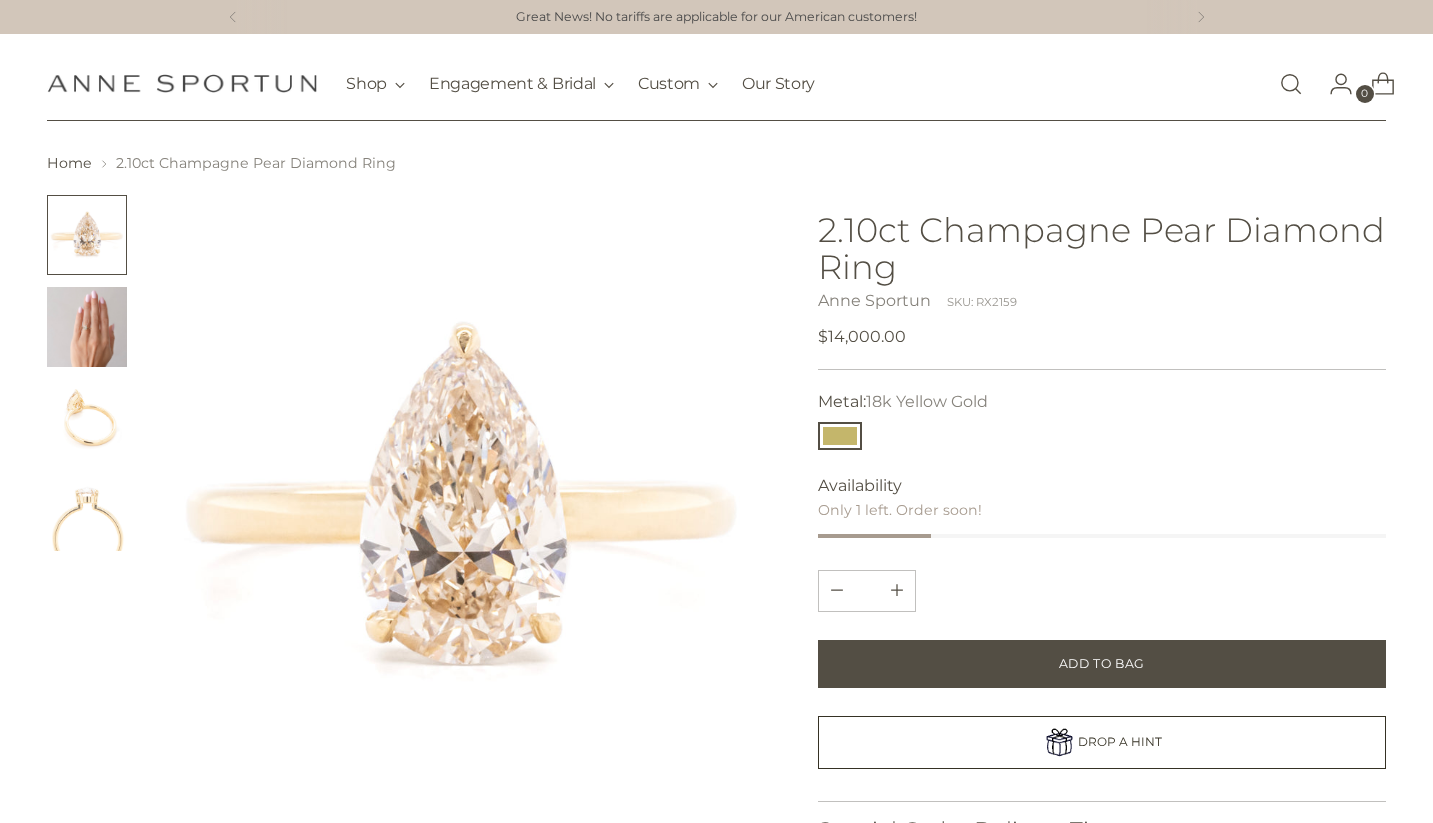 click at bounding box center (87, 419) 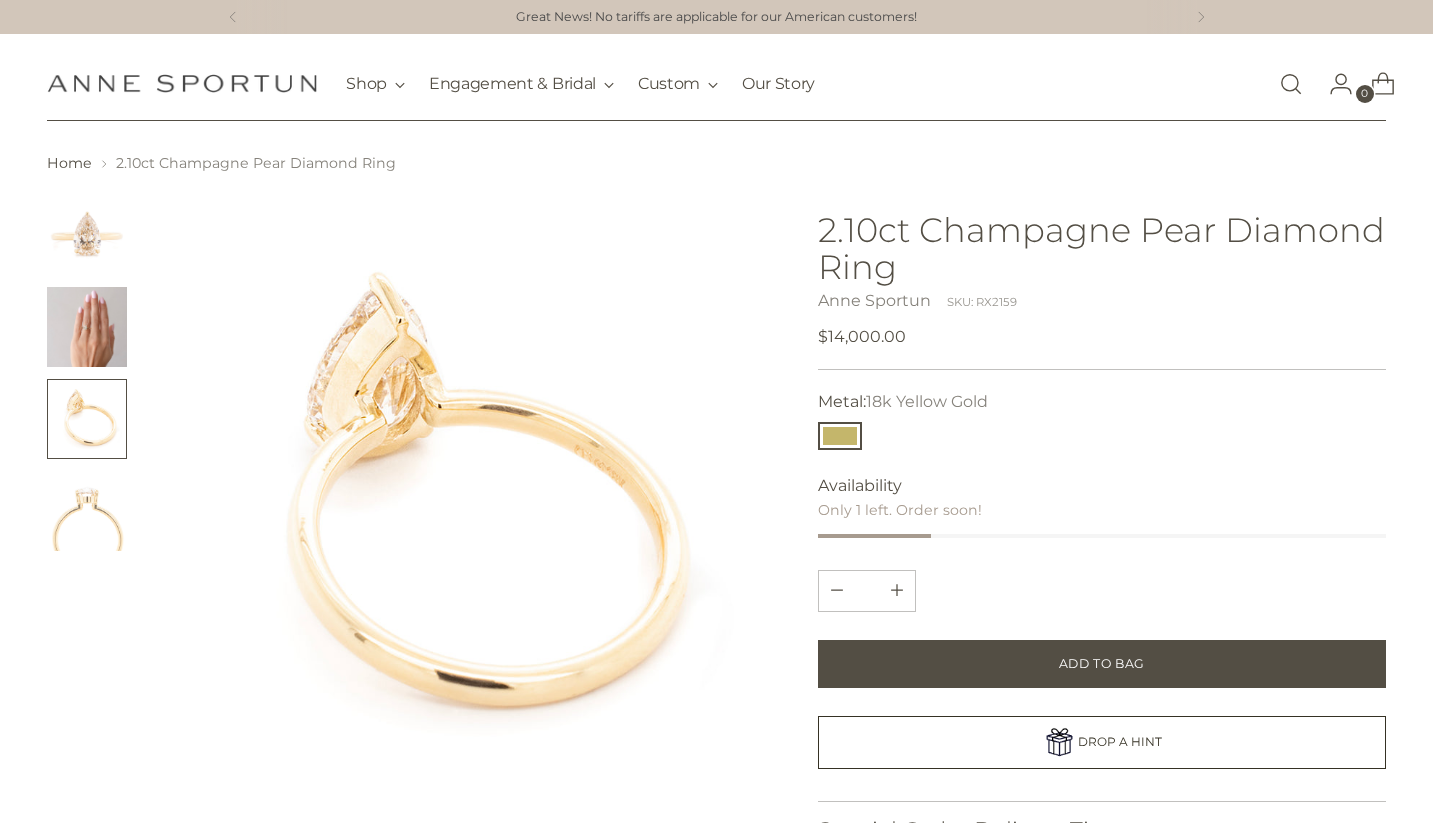 click at bounding box center (87, 511) 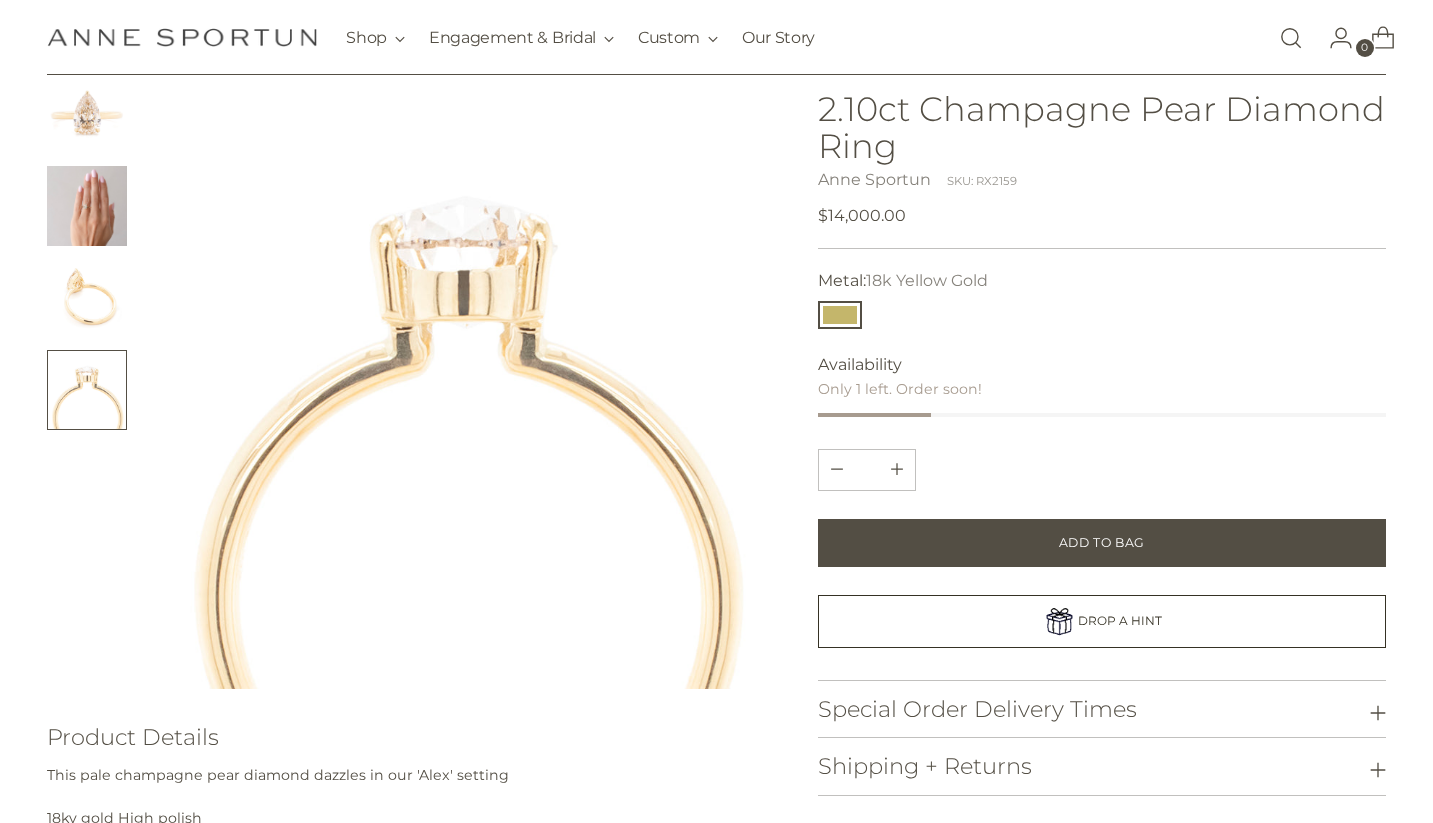 scroll, scrollTop: 122, scrollLeft: 0, axis: vertical 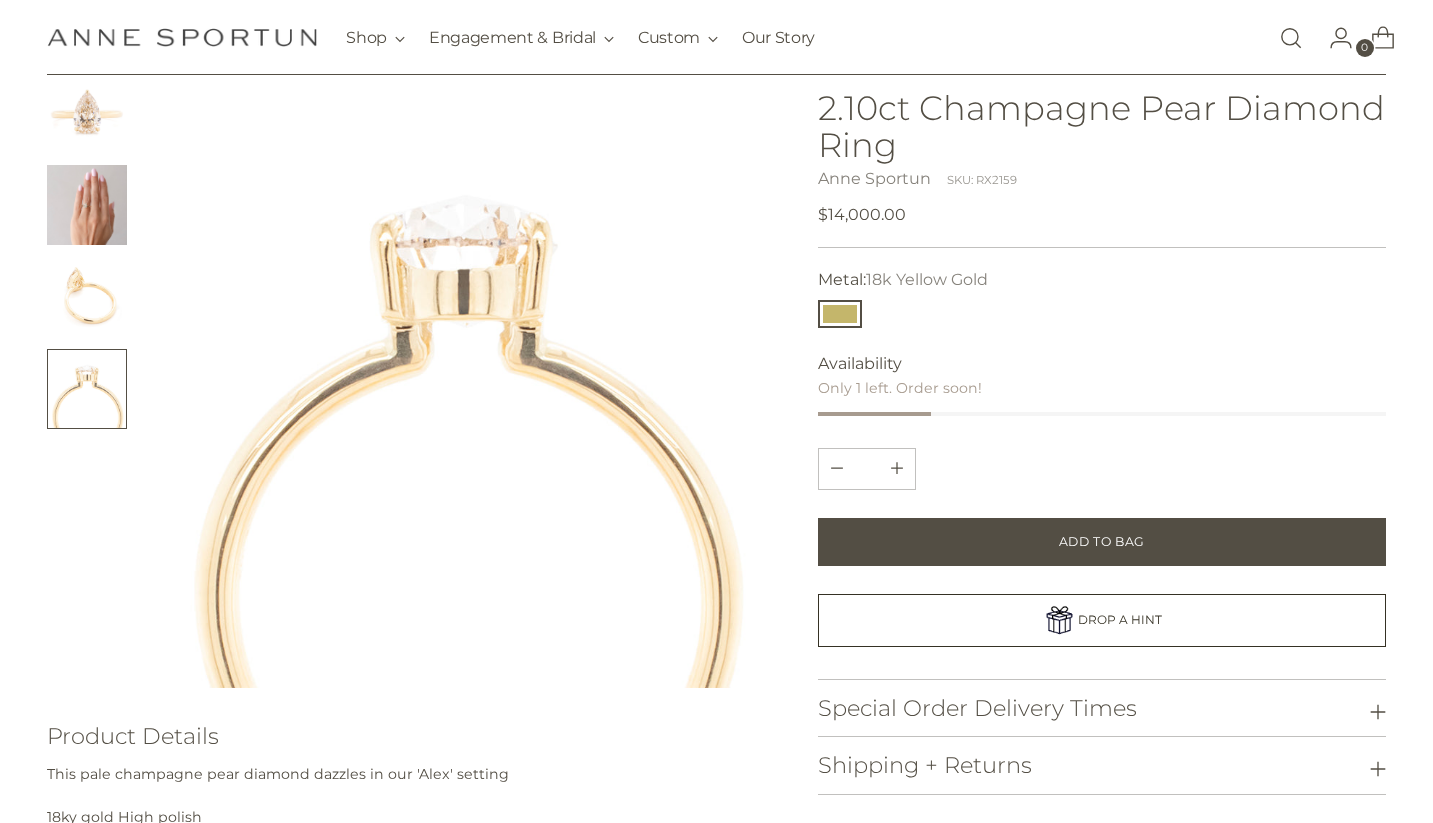 click at bounding box center (87, 297) 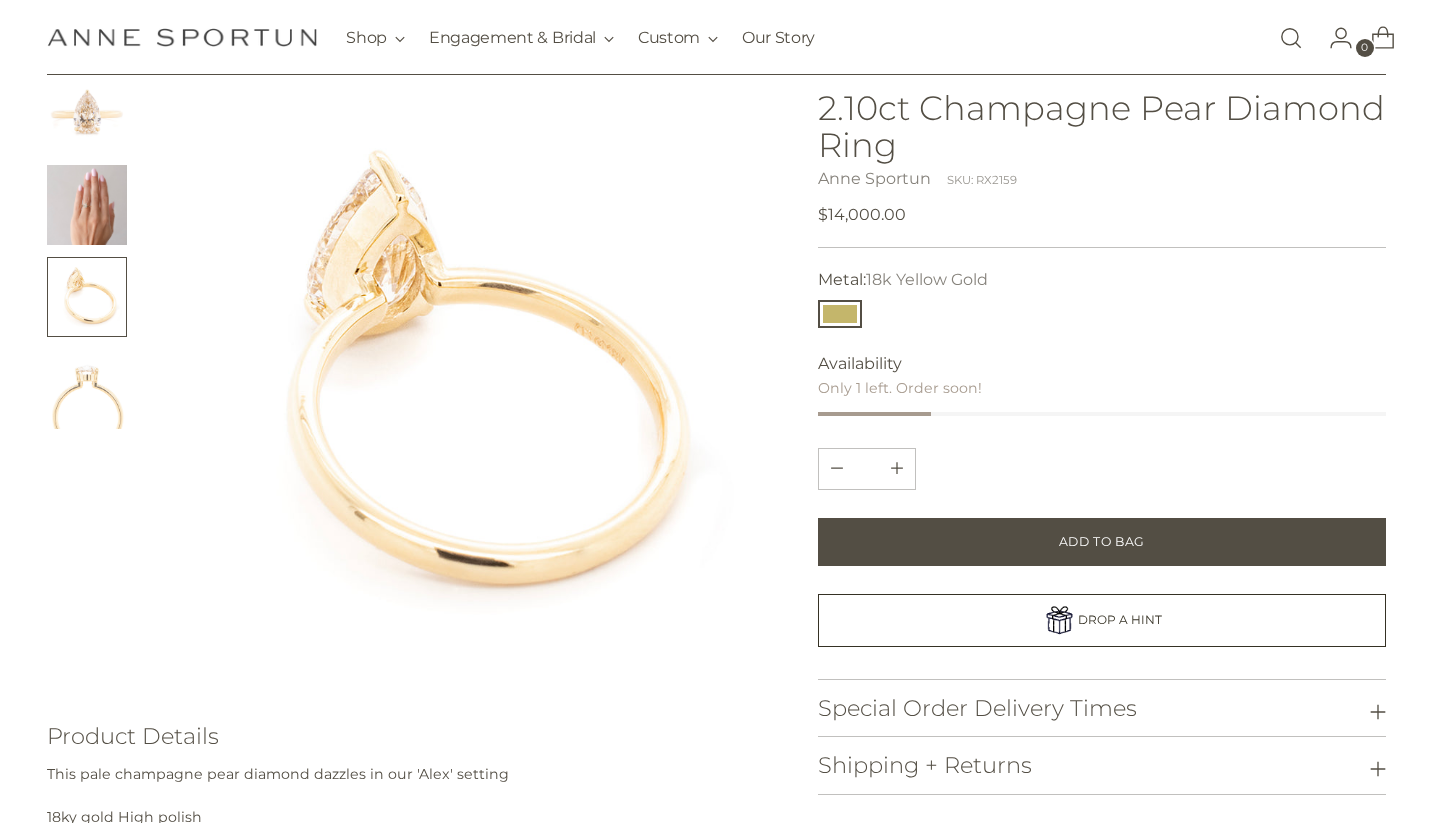 click at bounding box center (87, 297) 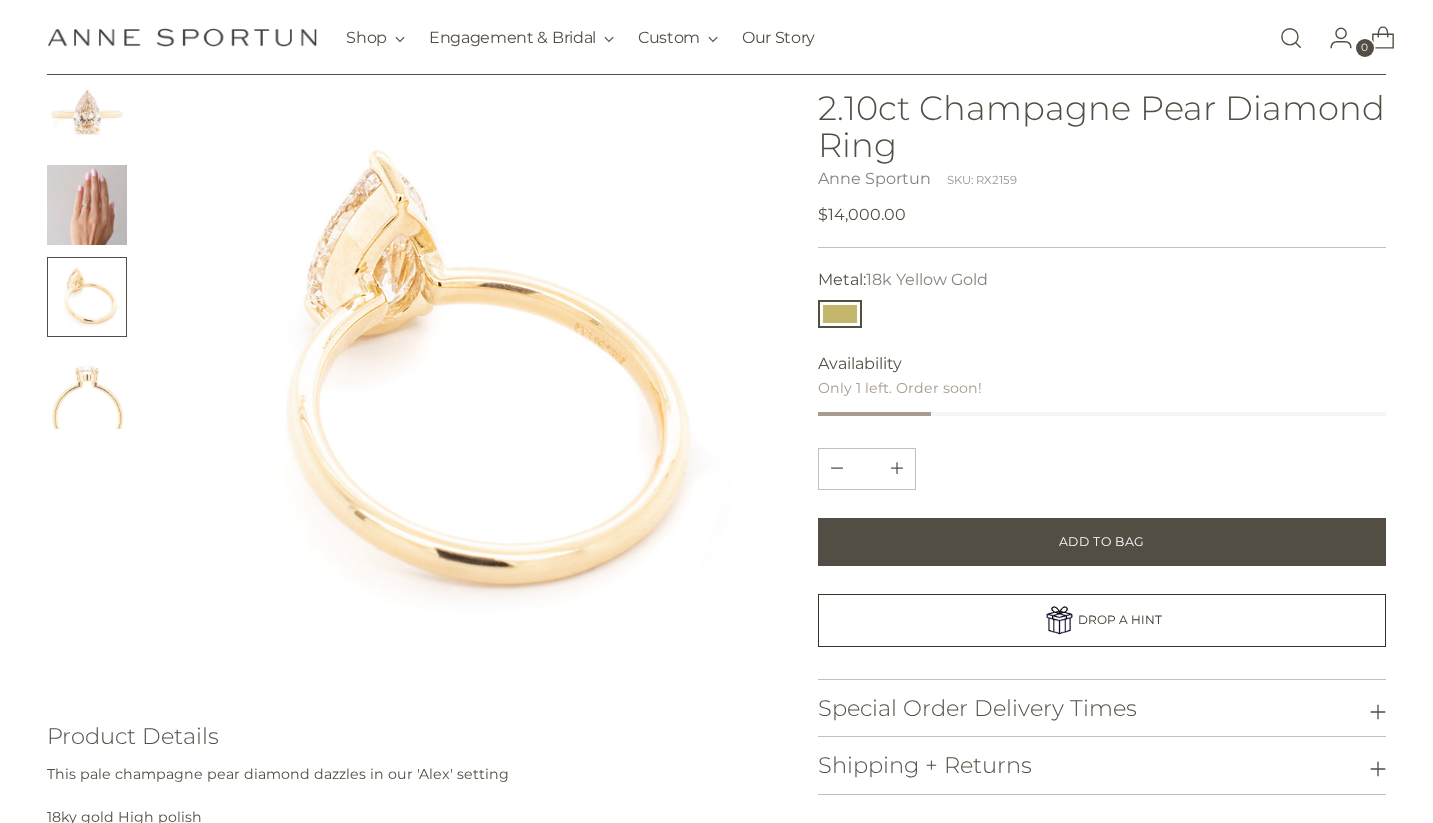 click at bounding box center [87, 389] 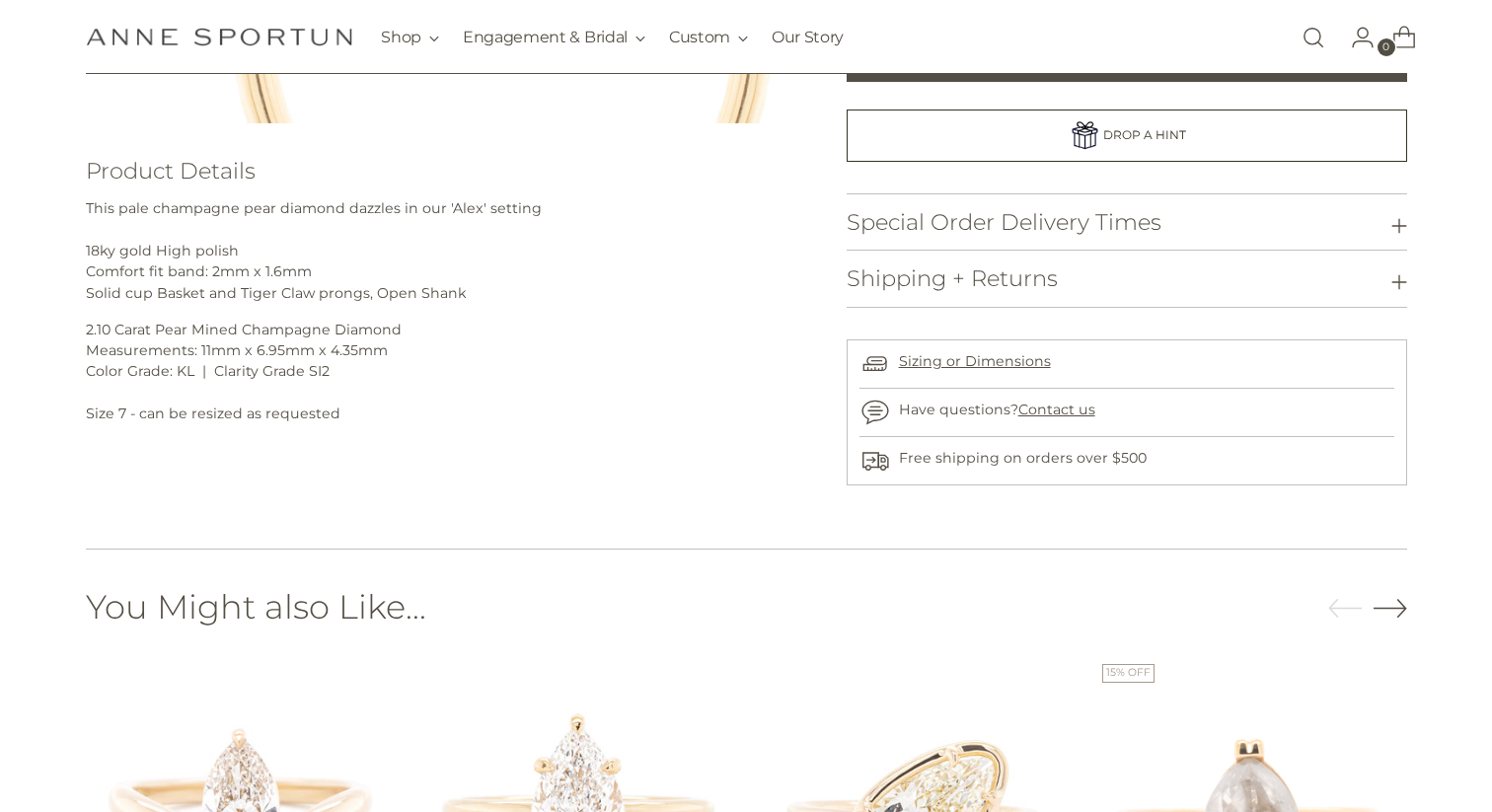scroll, scrollTop: 639, scrollLeft: 0, axis: vertical 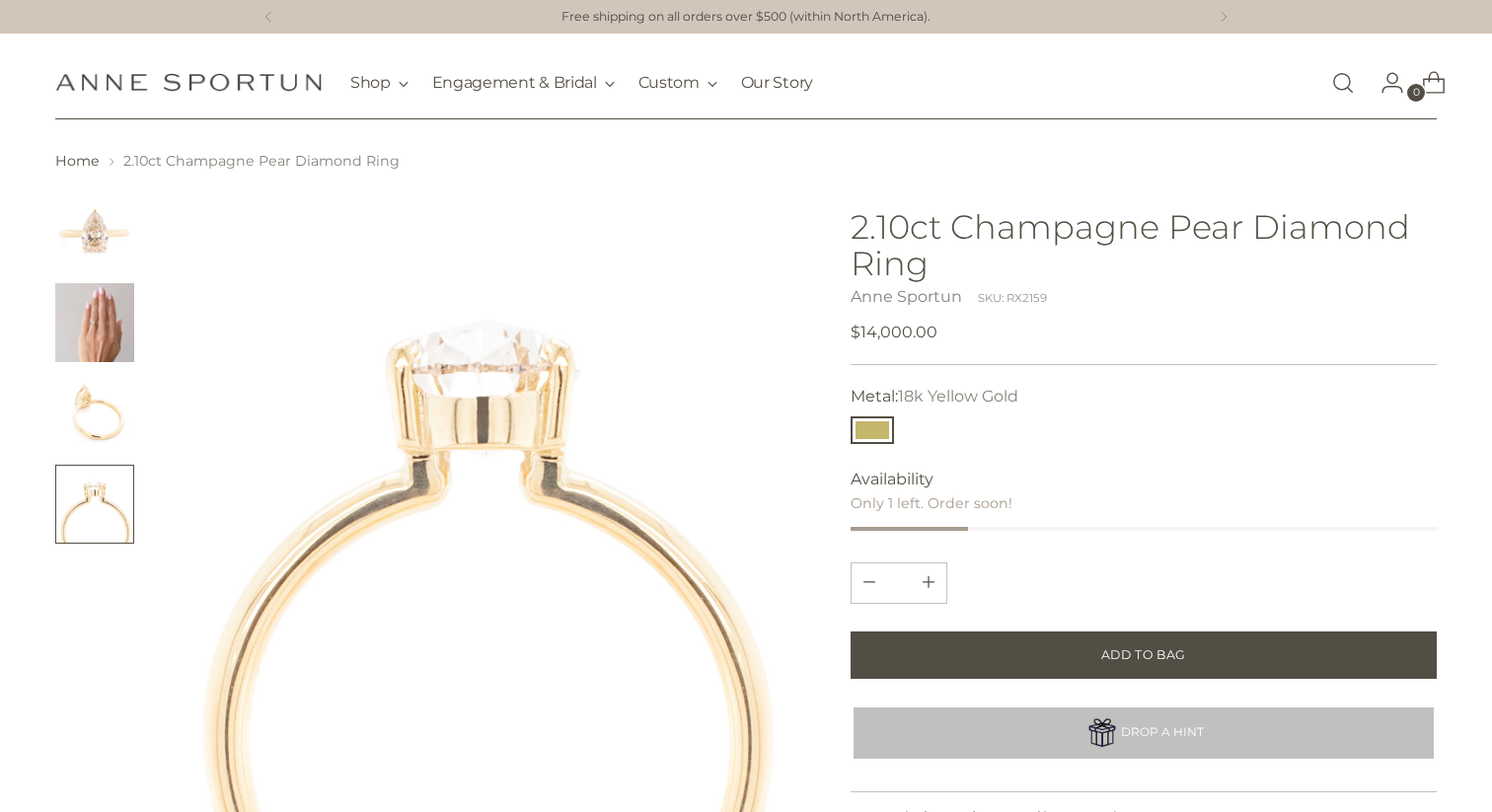 type 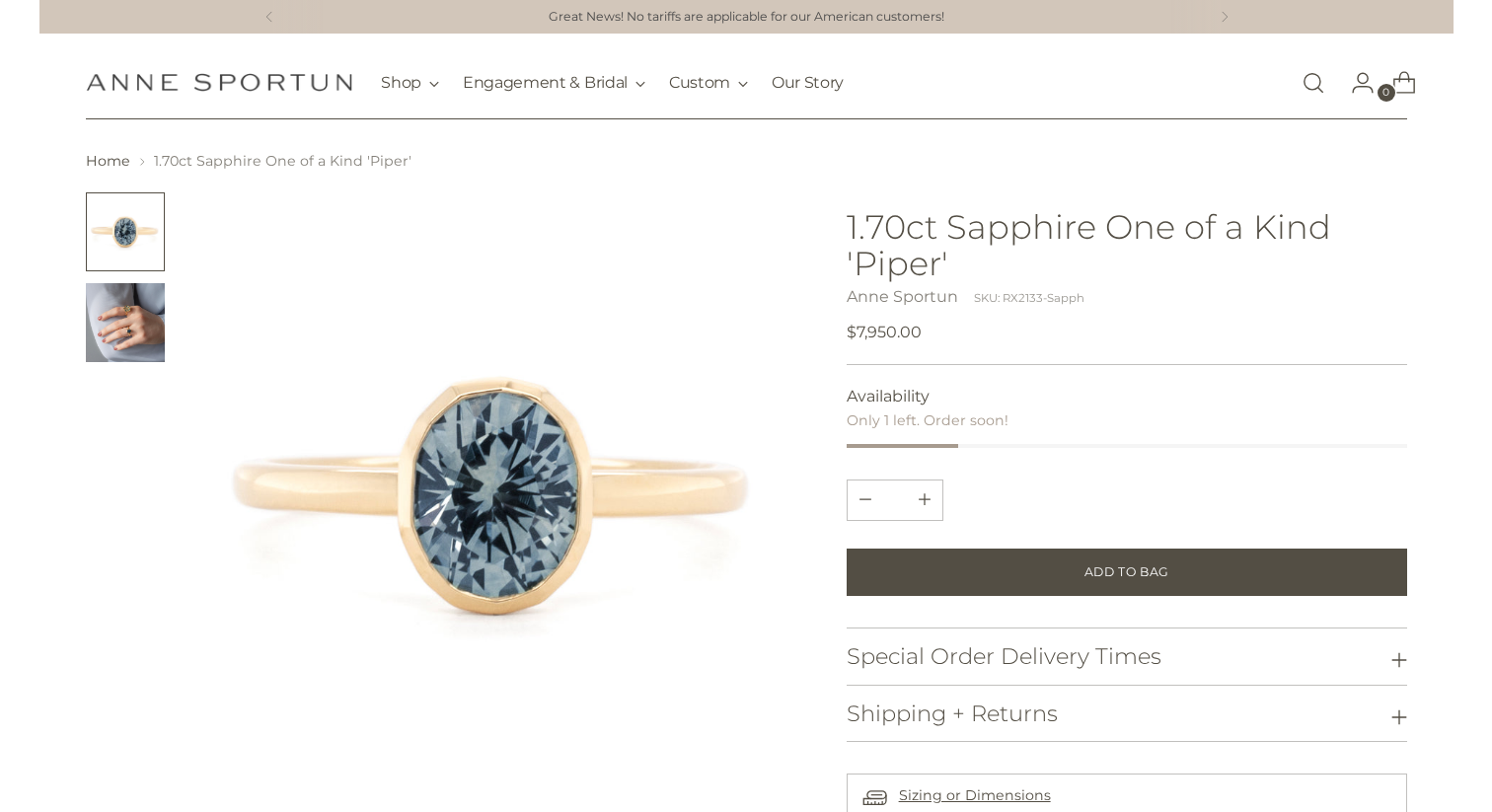 scroll, scrollTop: 0, scrollLeft: 0, axis: both 